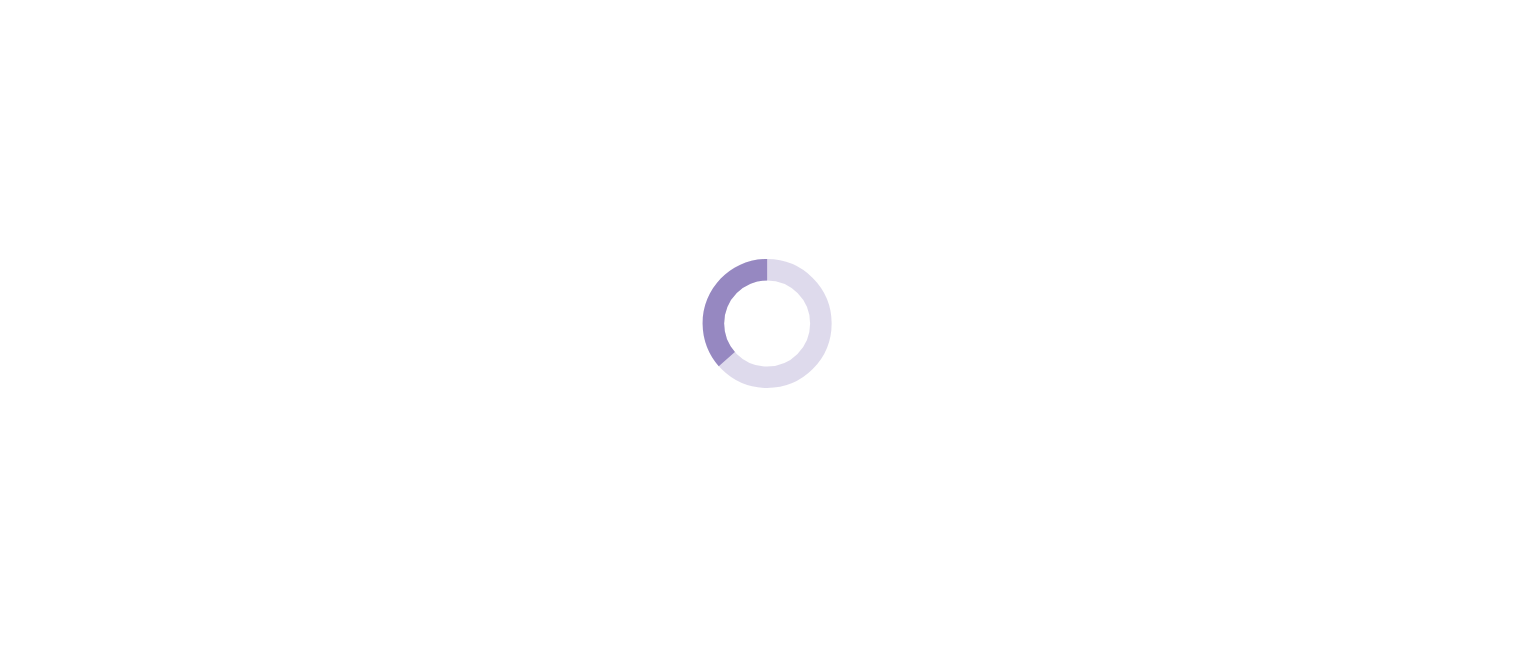 scroll, scrollTop: 0, scrollLeft: 0, axis: both 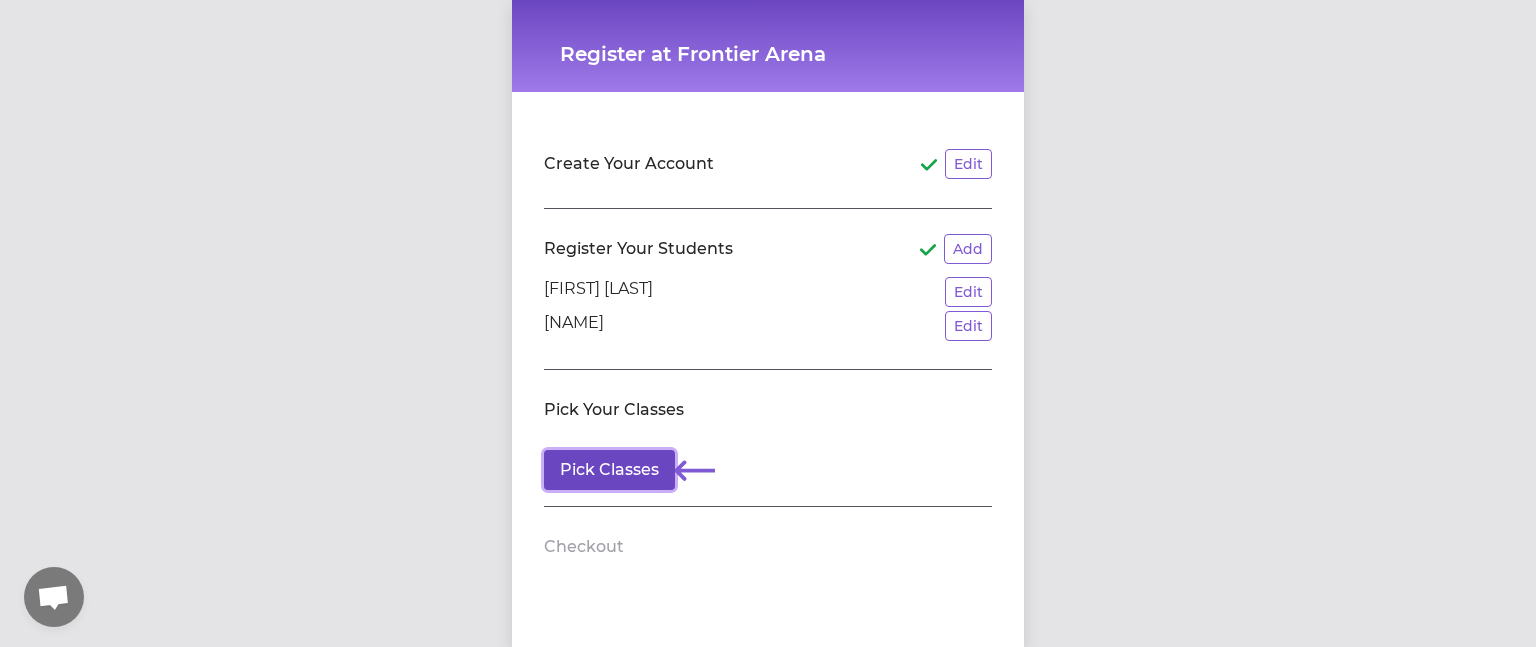 click on "Pick Classes" at bounding box center (609, 470) 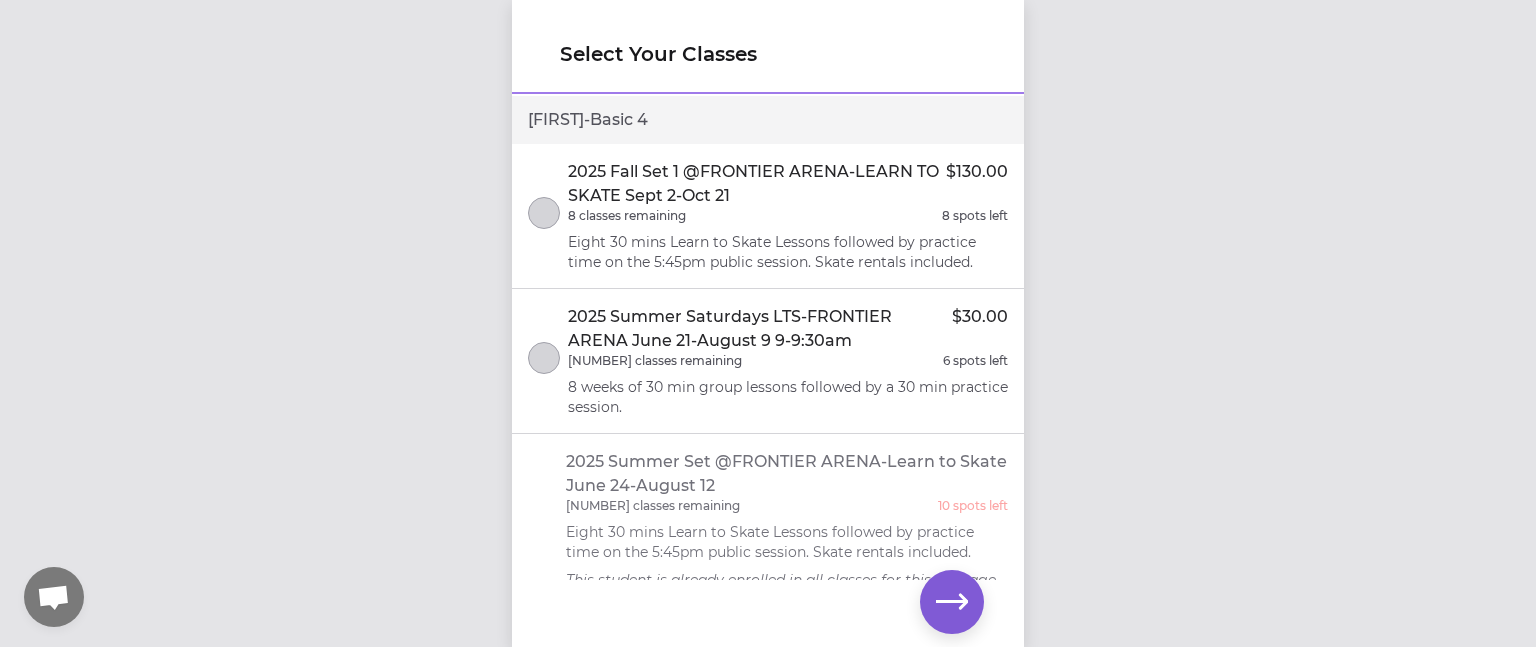 click on "2025 Fall Set 1 @FRONTIER ARENA-LEARN TO SKATE Sept 2-Oct 21 $130.00 8   classes   remaining 8 spots left Eight 30 mins Learn to Skate Lessons followed by practice time on the 5:45pm public session. Skate rentals included." at bounding box center [768, 216] 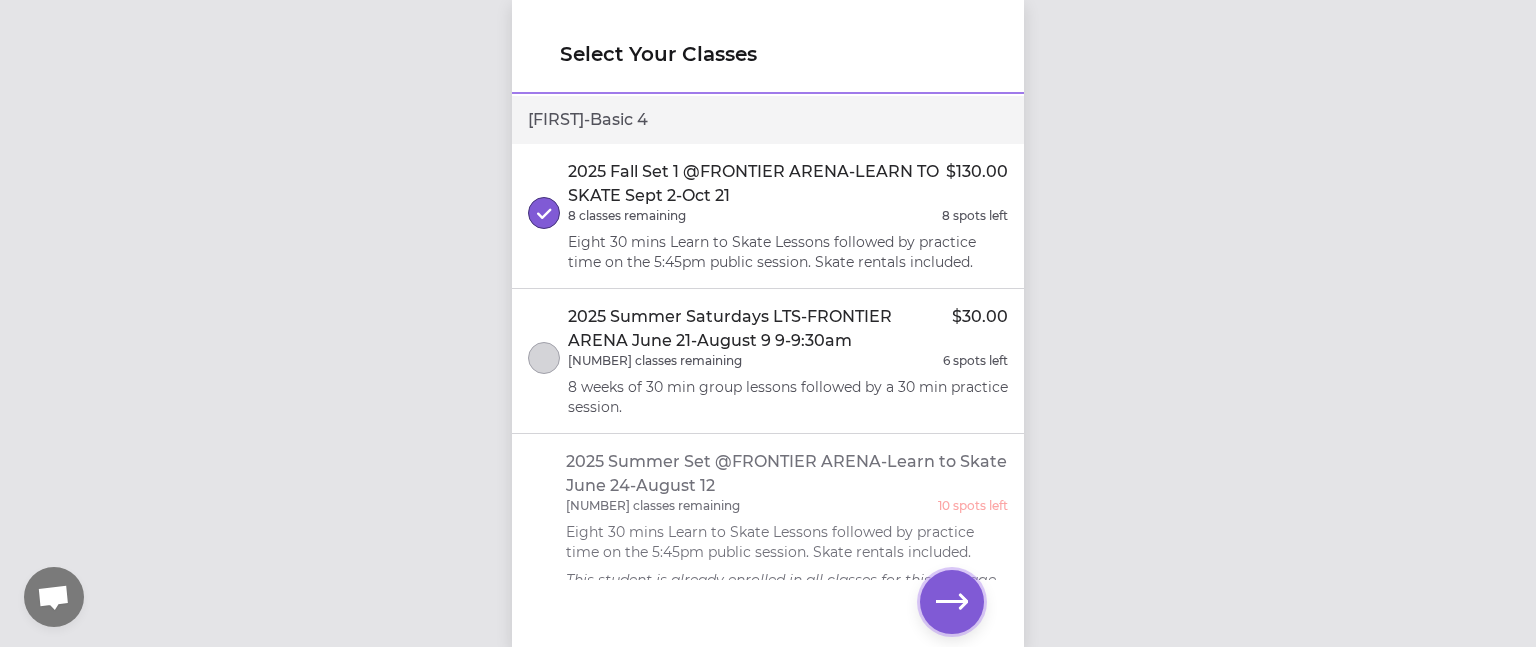 click 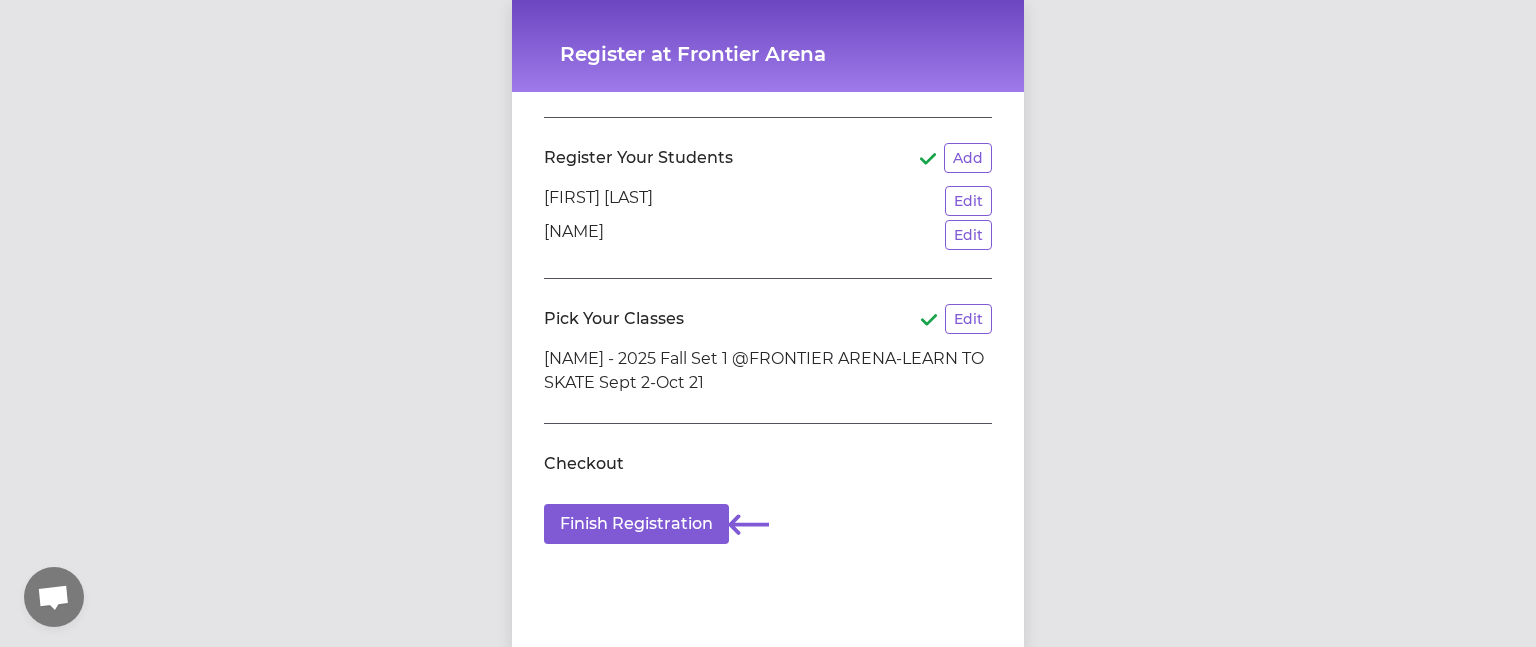 scroll, scrollTop: 104, scrollLeft: 0, axis: vertical 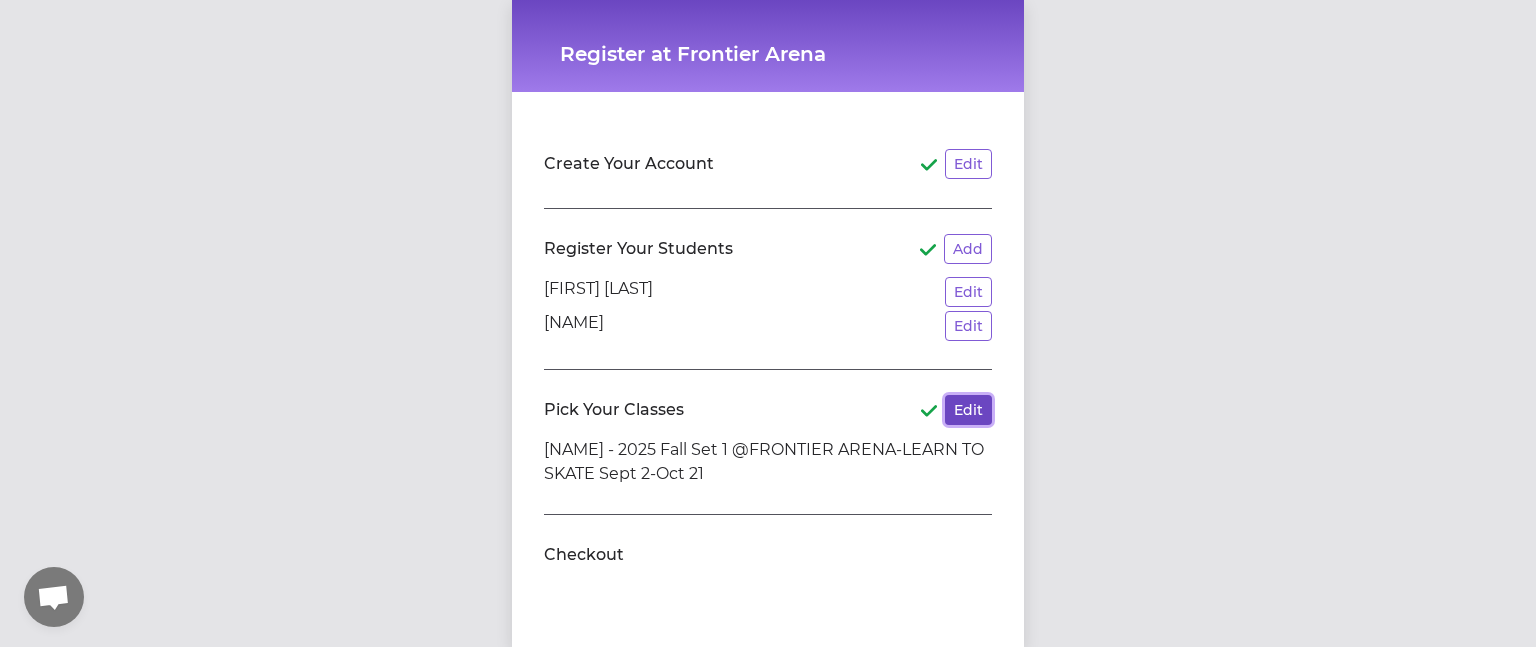 click on "Edit" at bounding box center [968, 410] 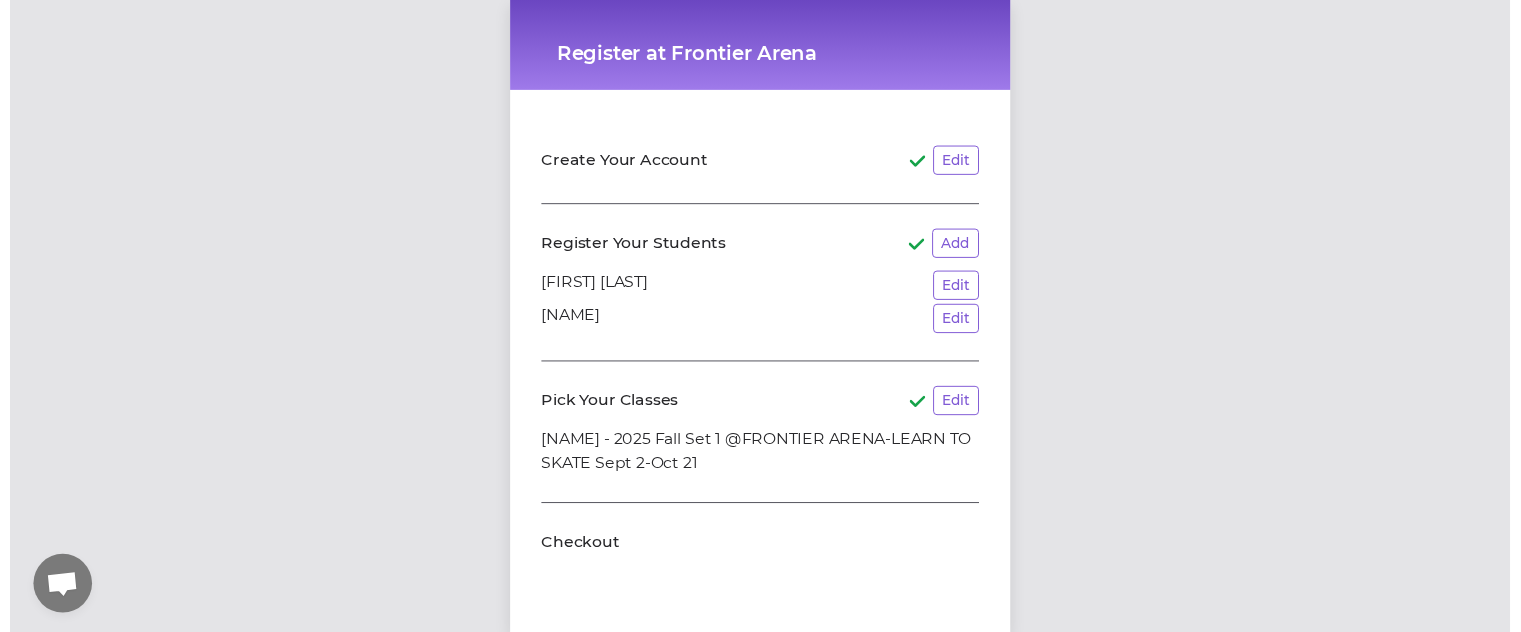 scroll, scrollTop: 104, scrollLeft: 0, axis: vertical 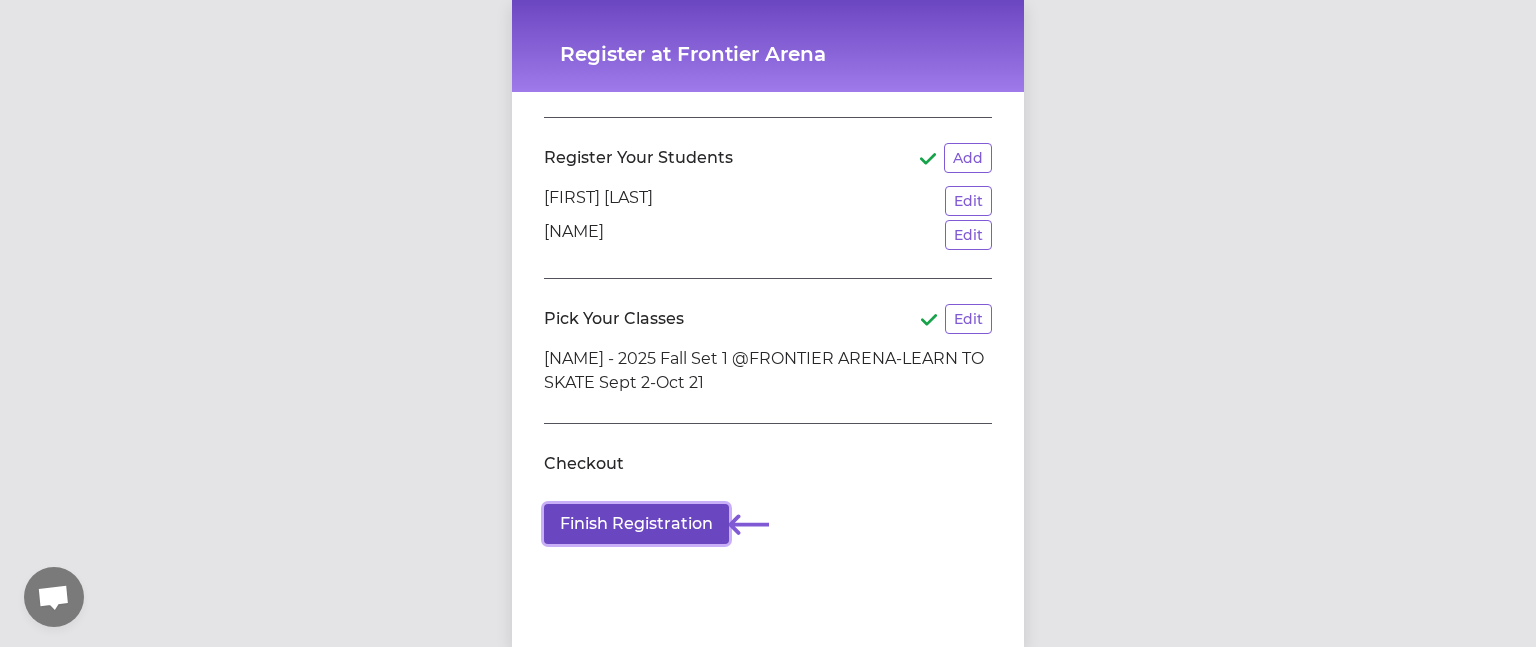 click on "Finish Registration" at bounding box center [636, 524] 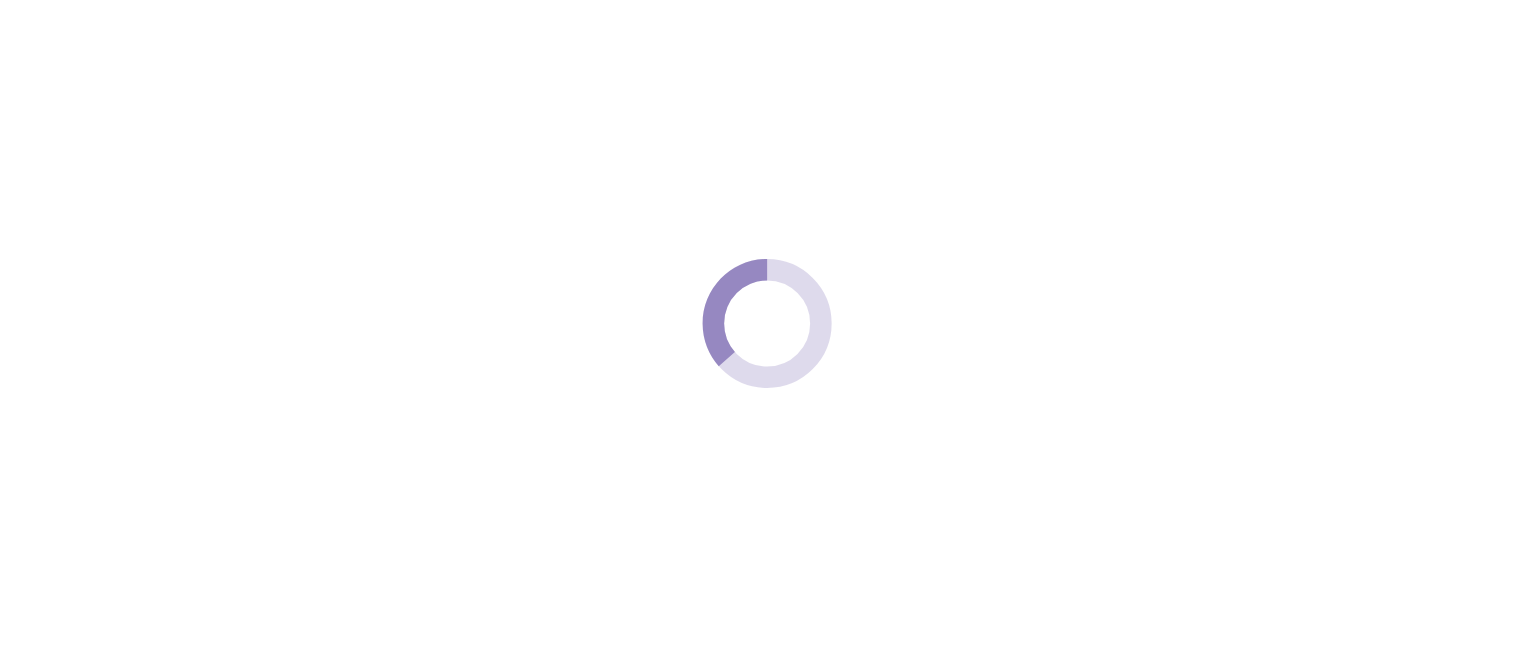 scroll, scrollTop: 0, scrollLeft: 0, axis: both 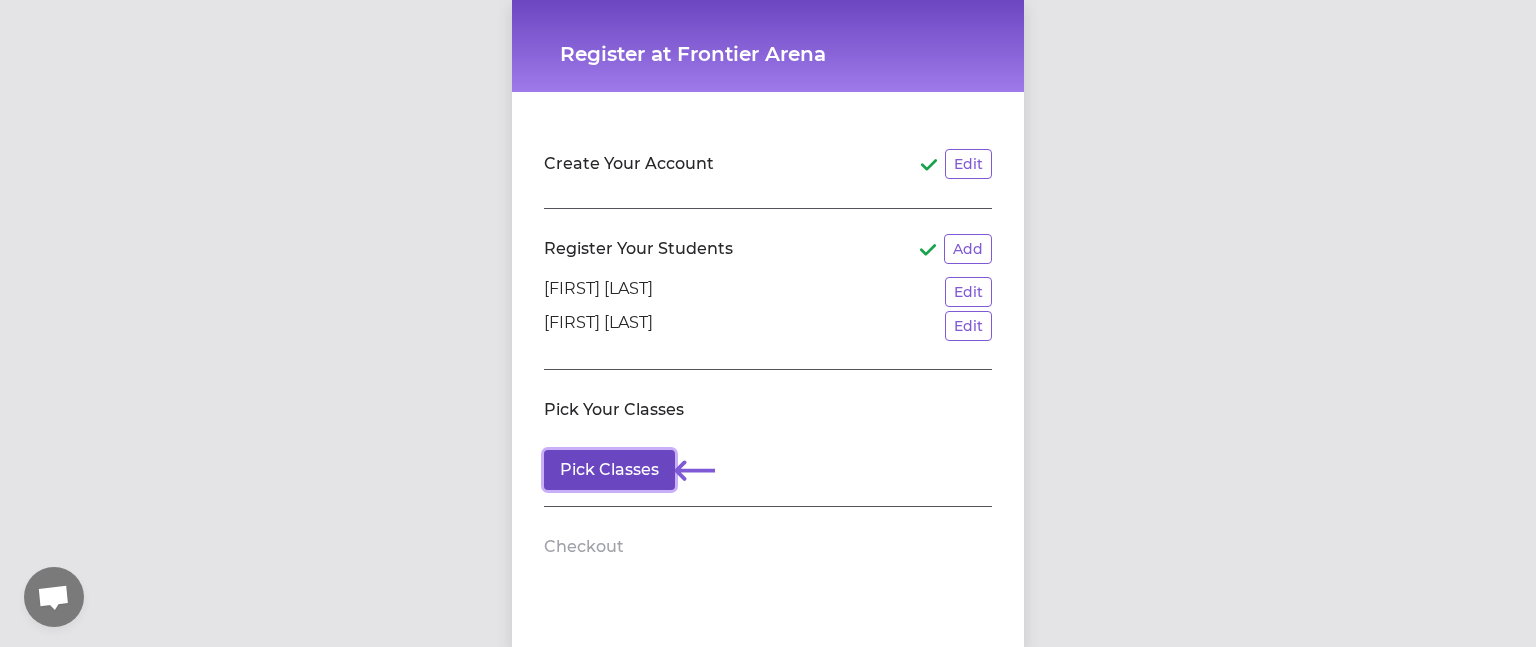 click on "Pick Classes" at bounding box center (609, 470) 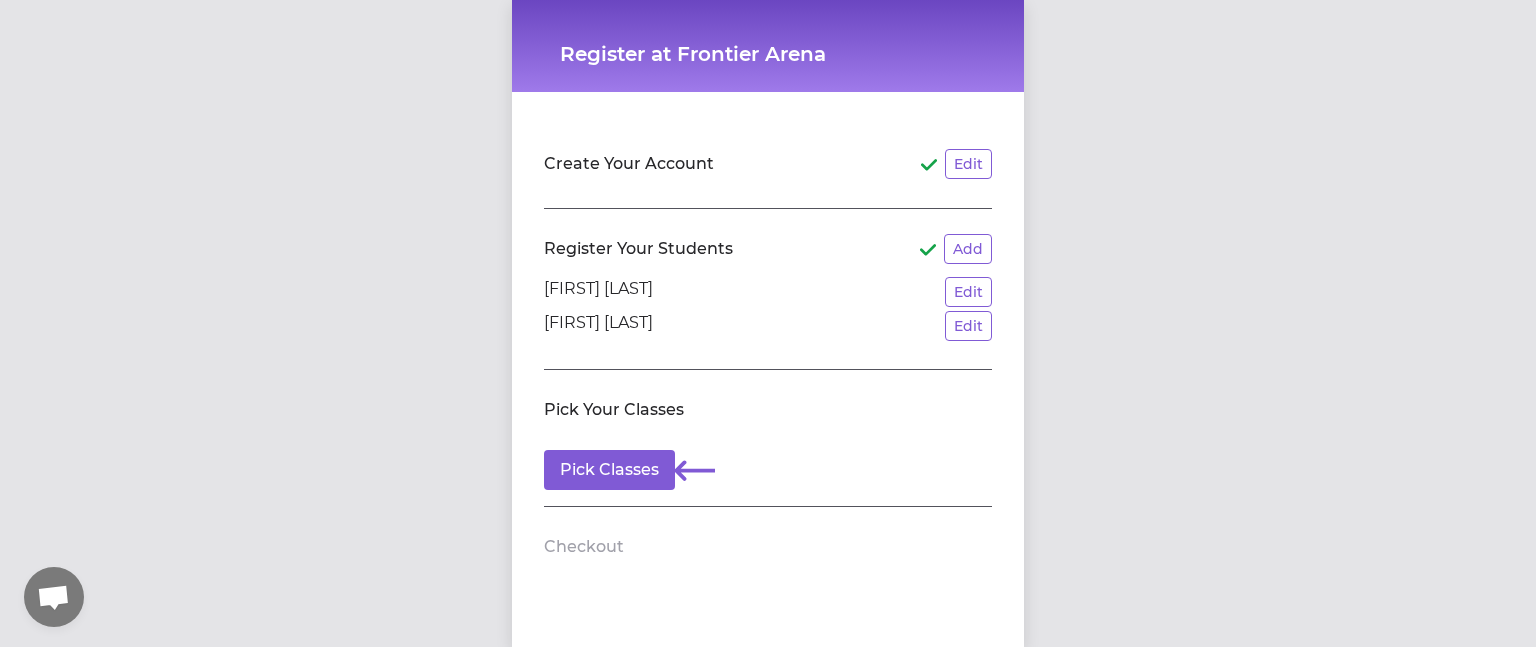 click on "[FIRST] [LAST]" at bounding box center [598, 326] 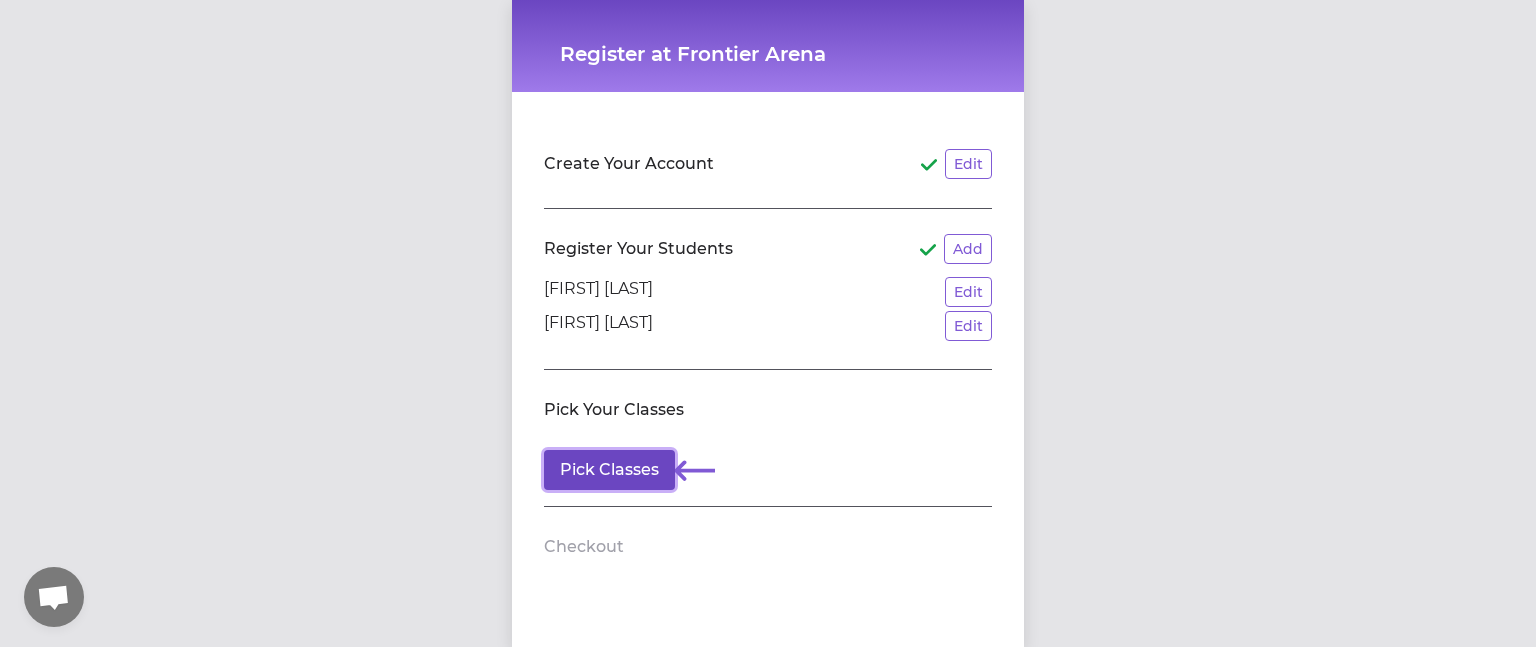 click on "Pick Classes" at bounding box center (609, 470) 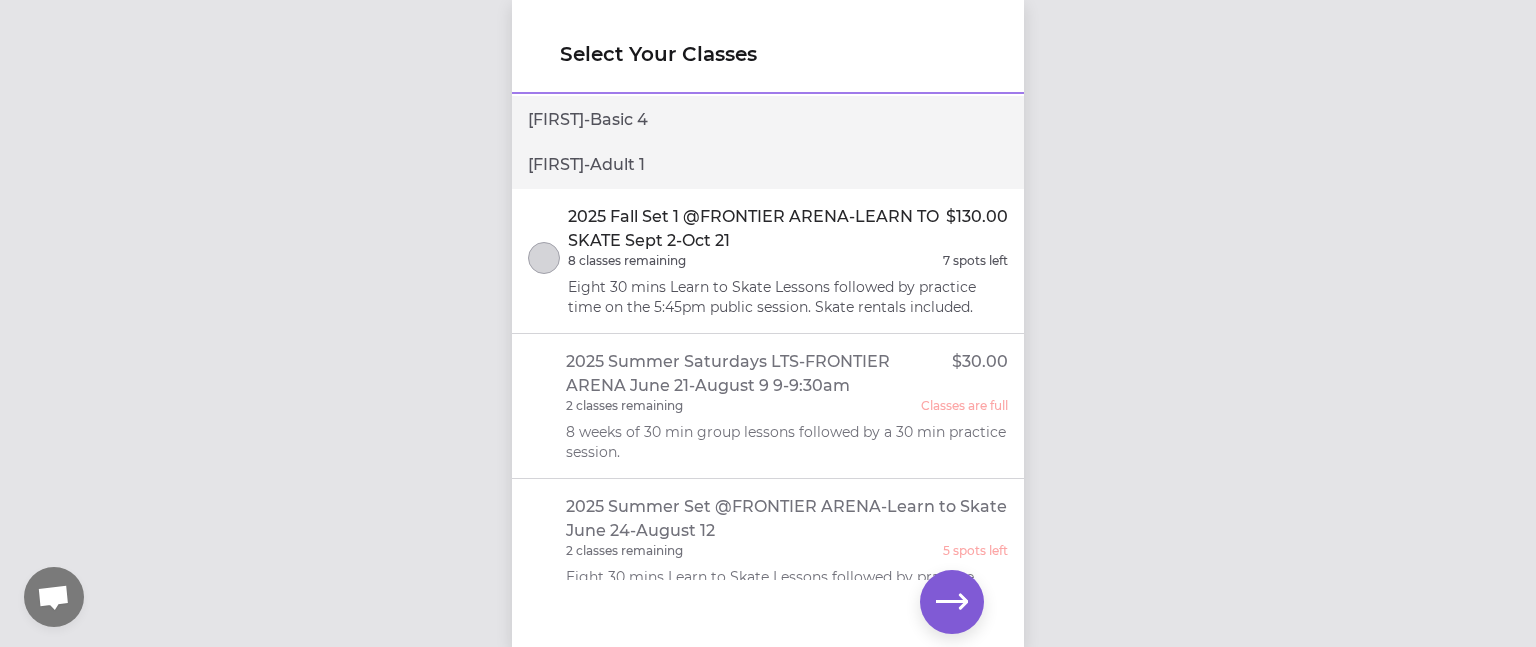 scroll, scrollTop: 467, scrollLeft: 0, axis: vertical 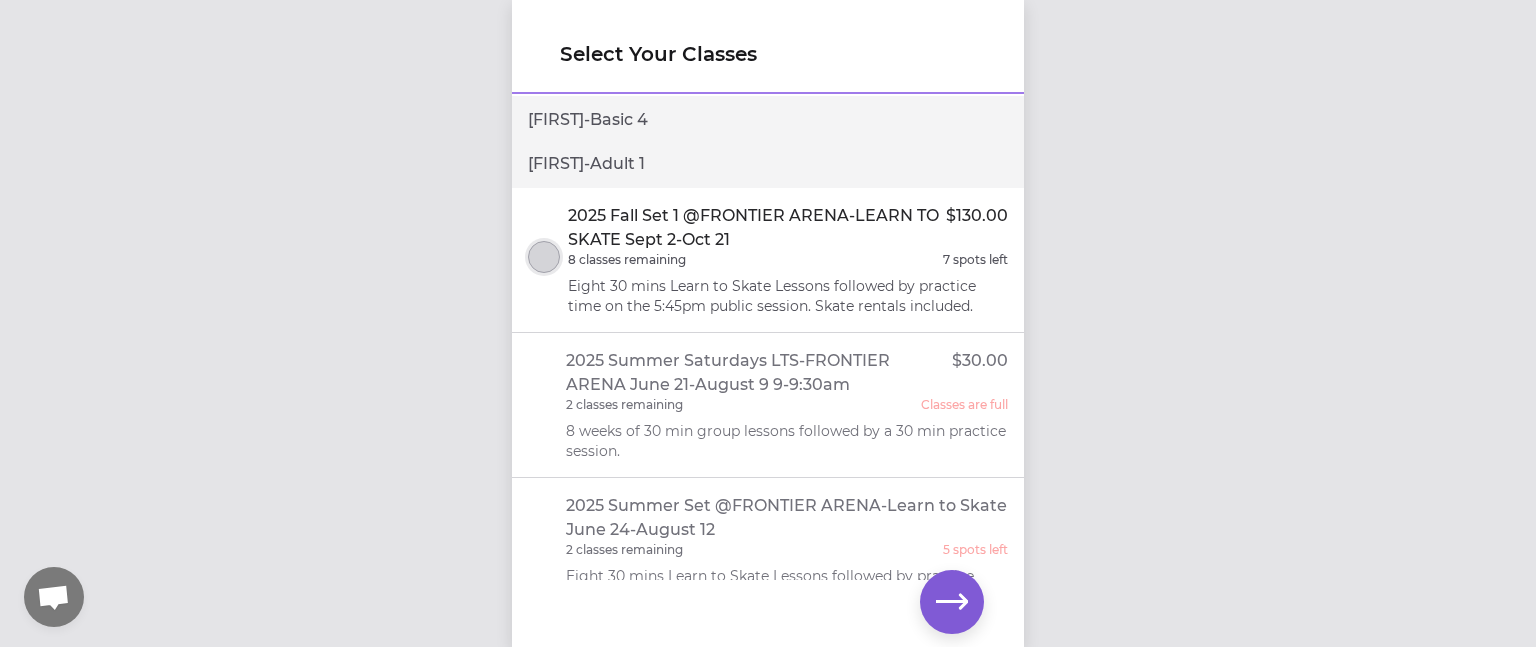 click at bounding box center [544, 257] 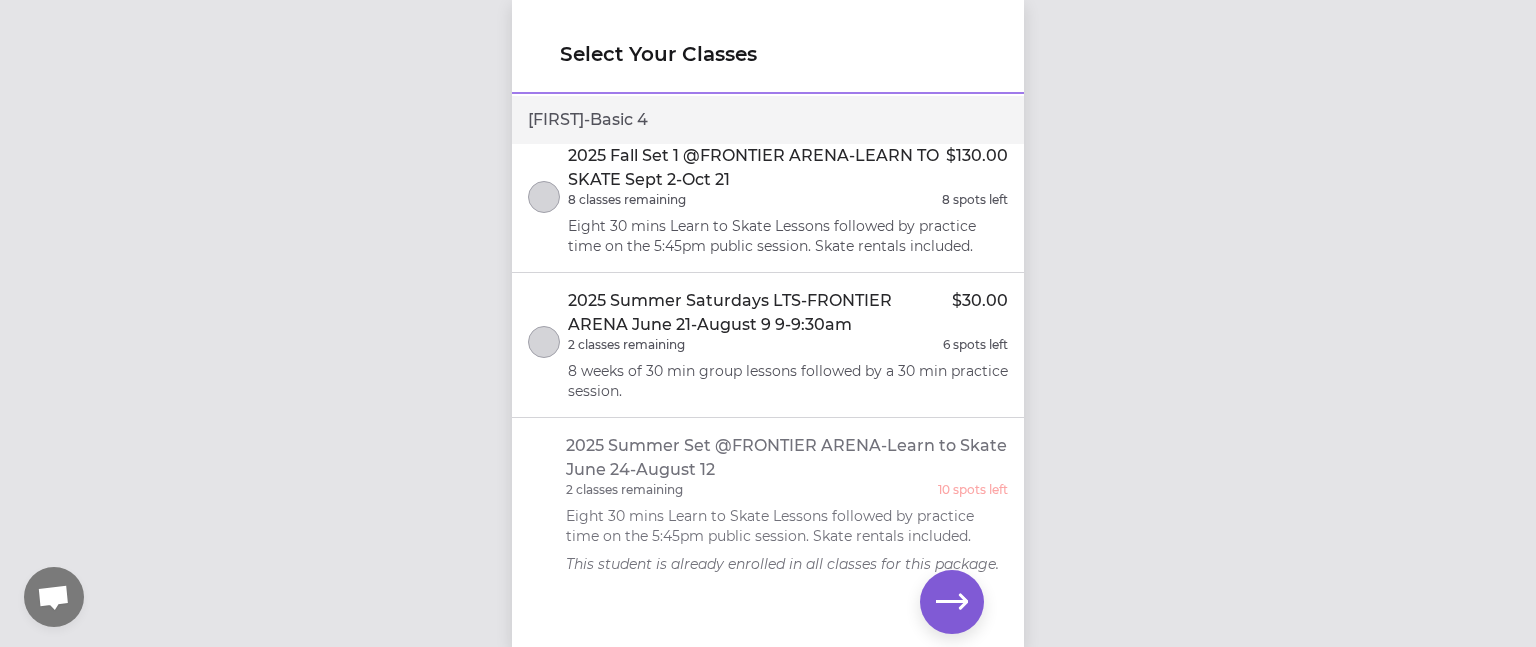 scroll, scrollTop: 0, scrollLeft: 0, axis: both 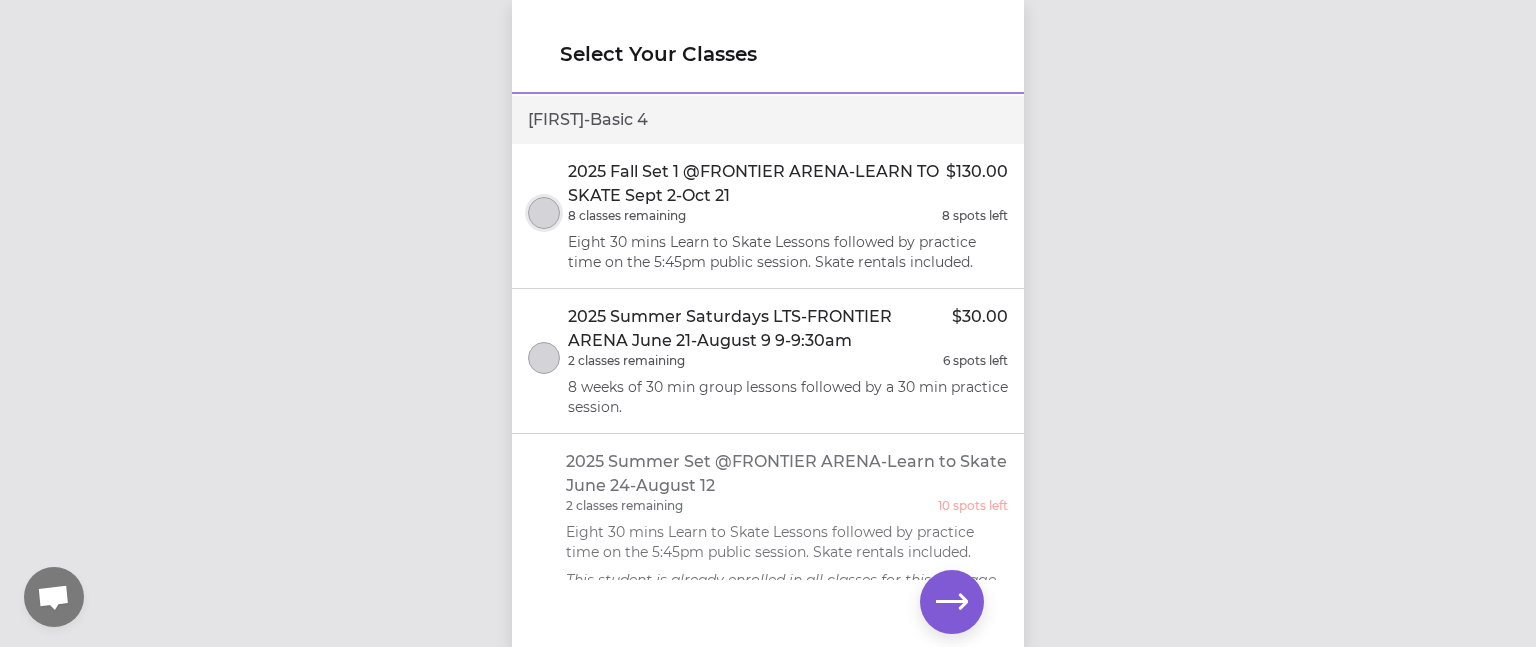 click at bounding box center [544, 213] 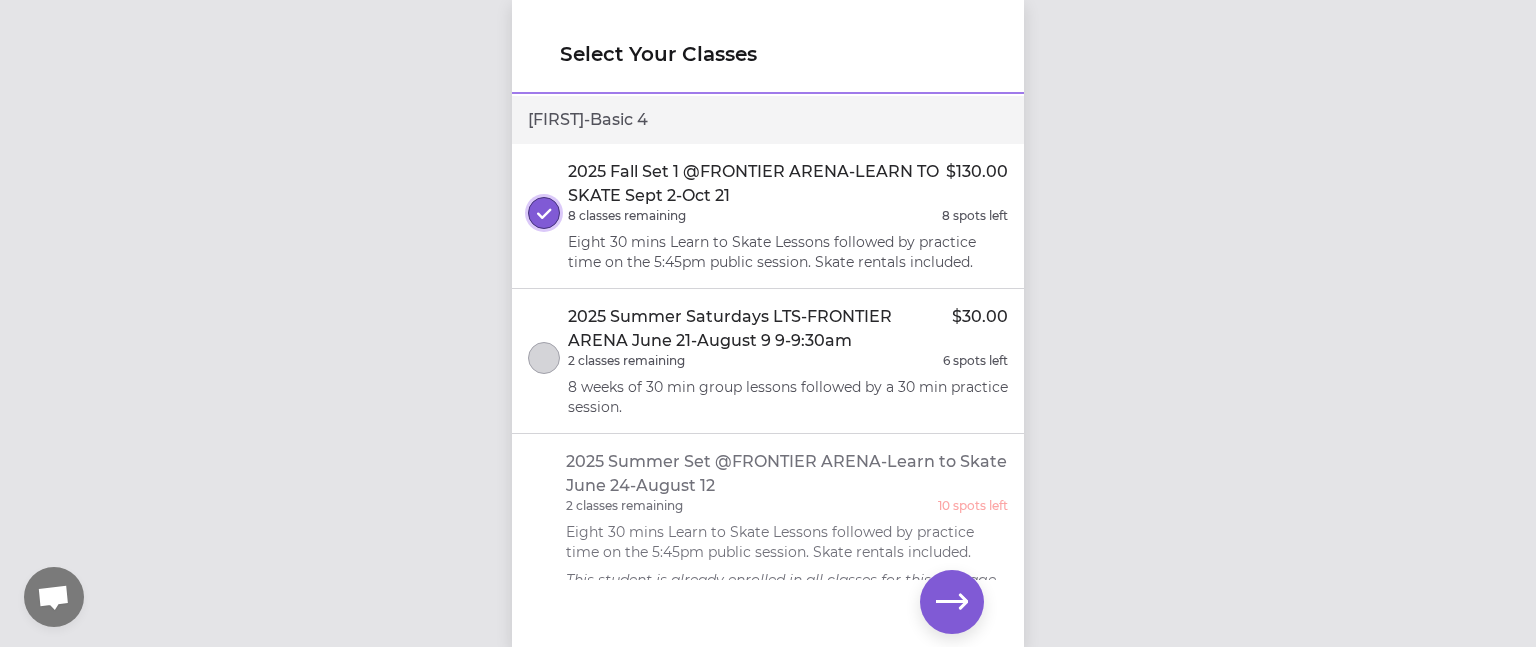 scroll, scrollTop: 188, scrollLeft: 0, axis: vertical 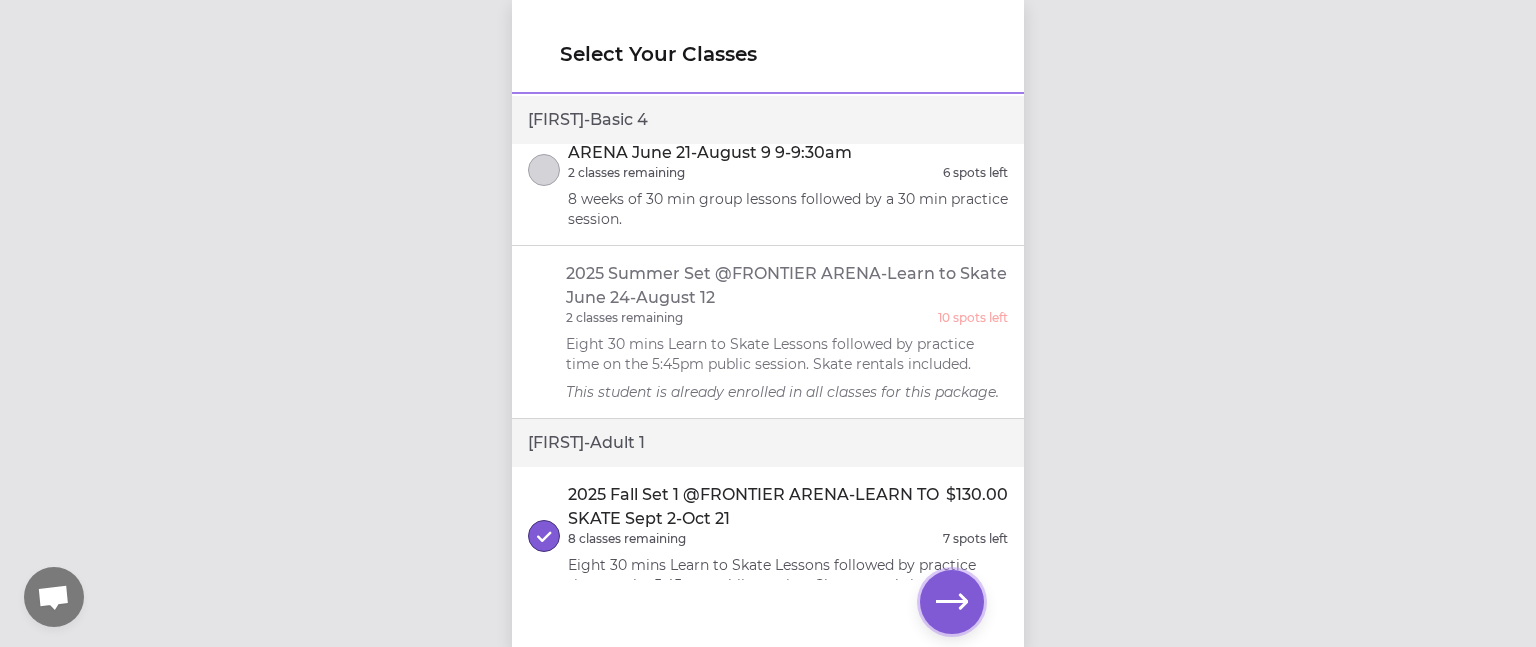 click 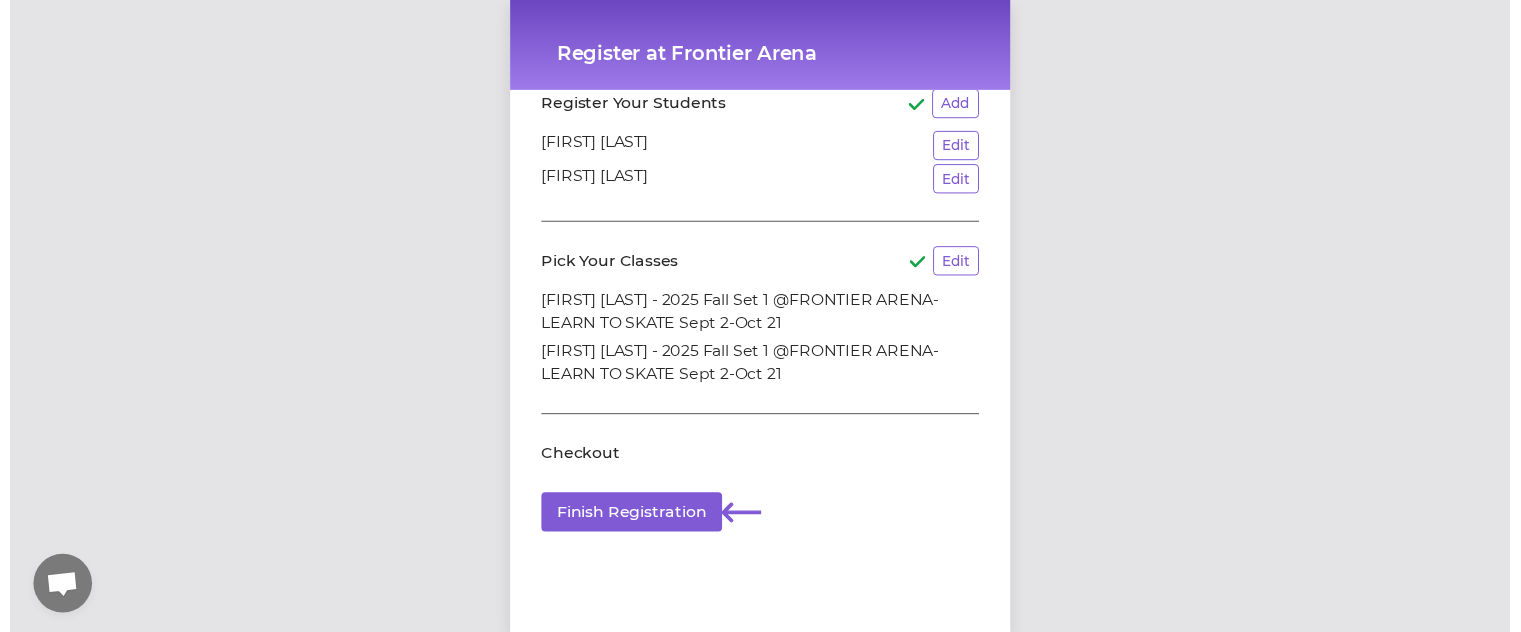 scroll, scrollTop: 156, scrollLeft: 0, axis: vertical 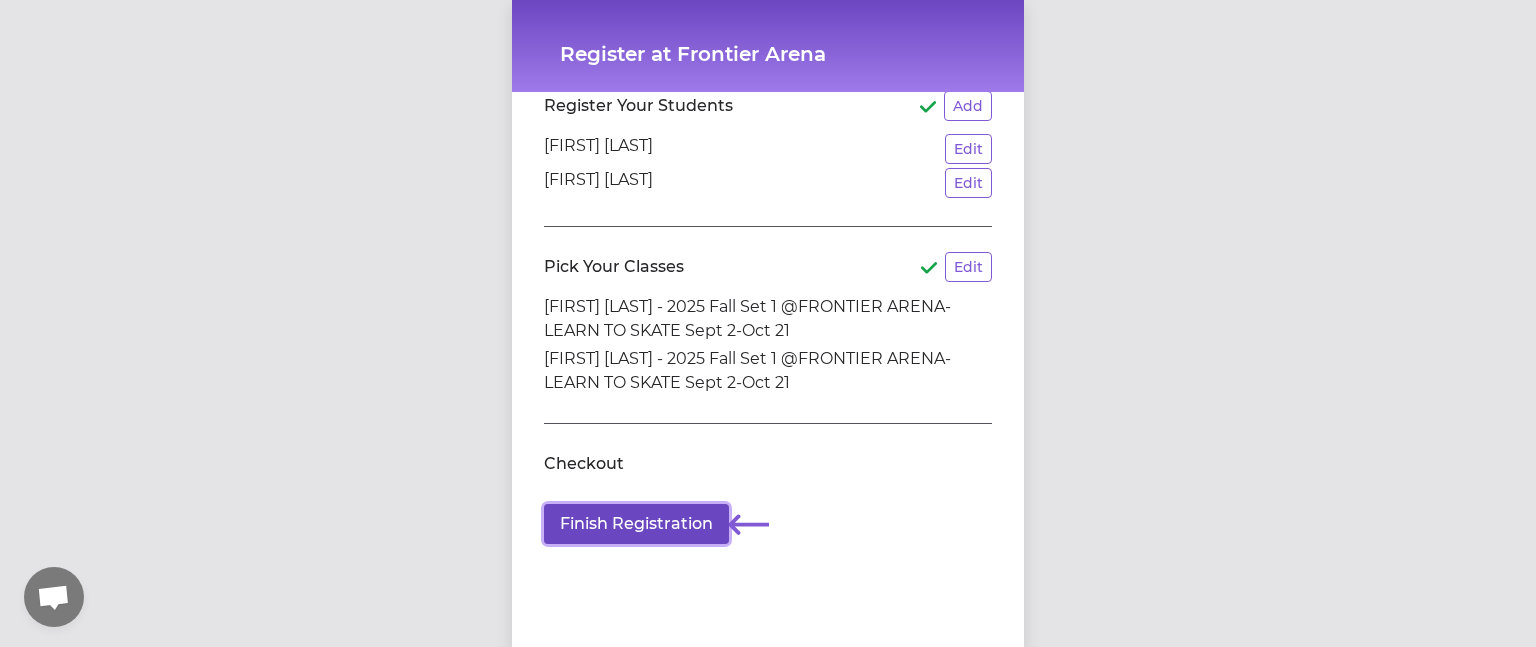 click on "Finish Registration" at bounding box center [636, 524] 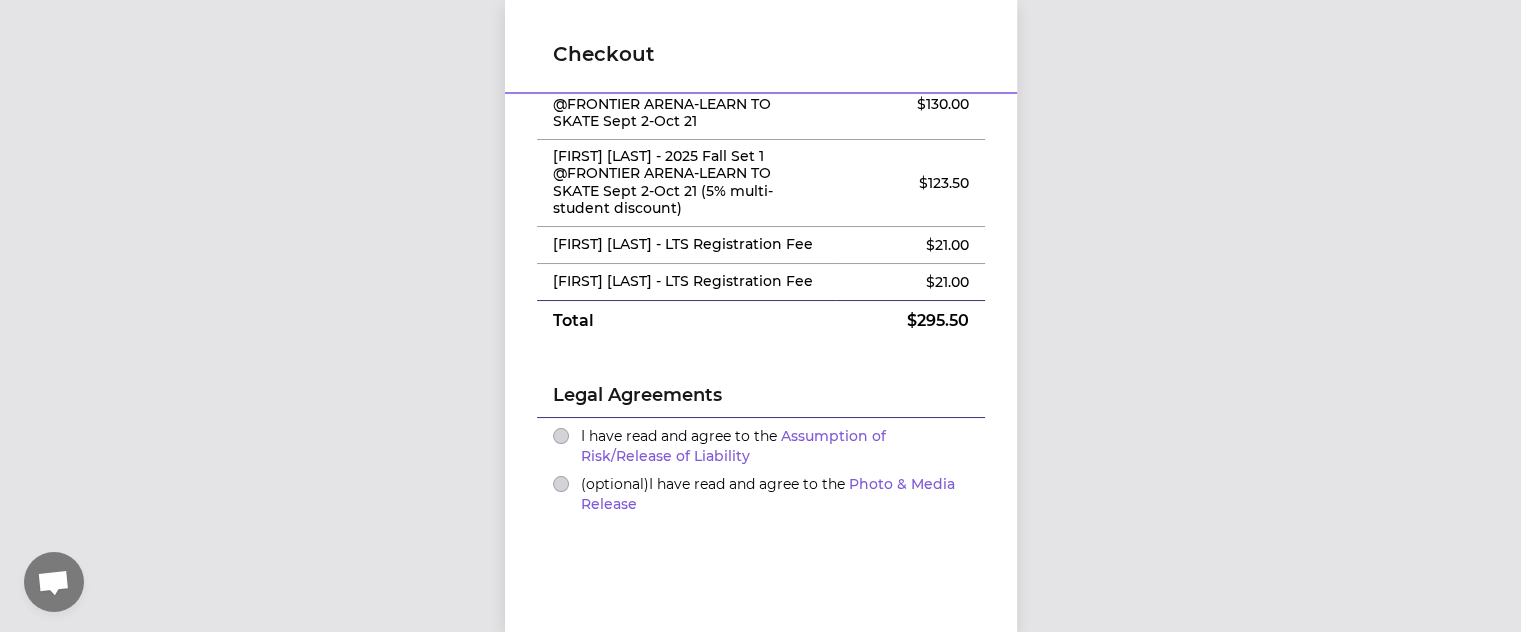 scroll, scrollTop: 104, scrollLeft: 0, axis: vertical 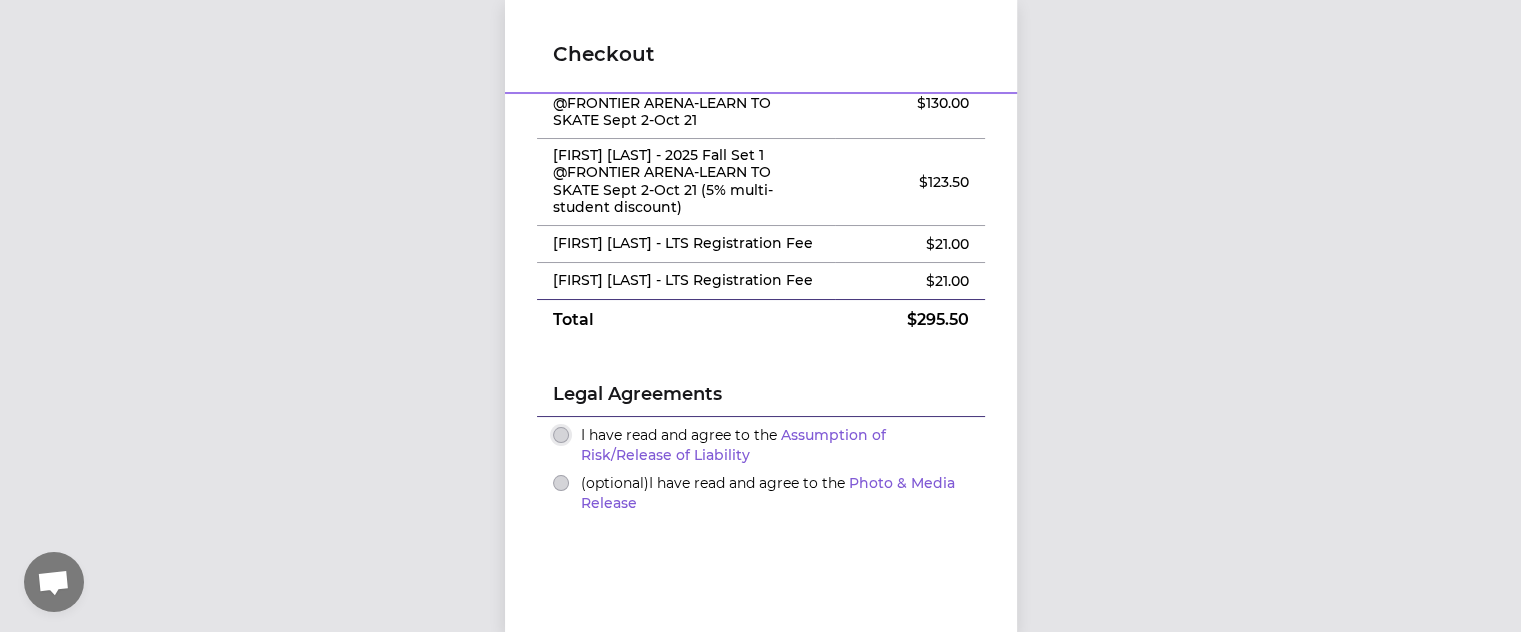 click on "I have read and agree to the   Assumption of Risk/Release of Liability" at bounding box center (561, 435) 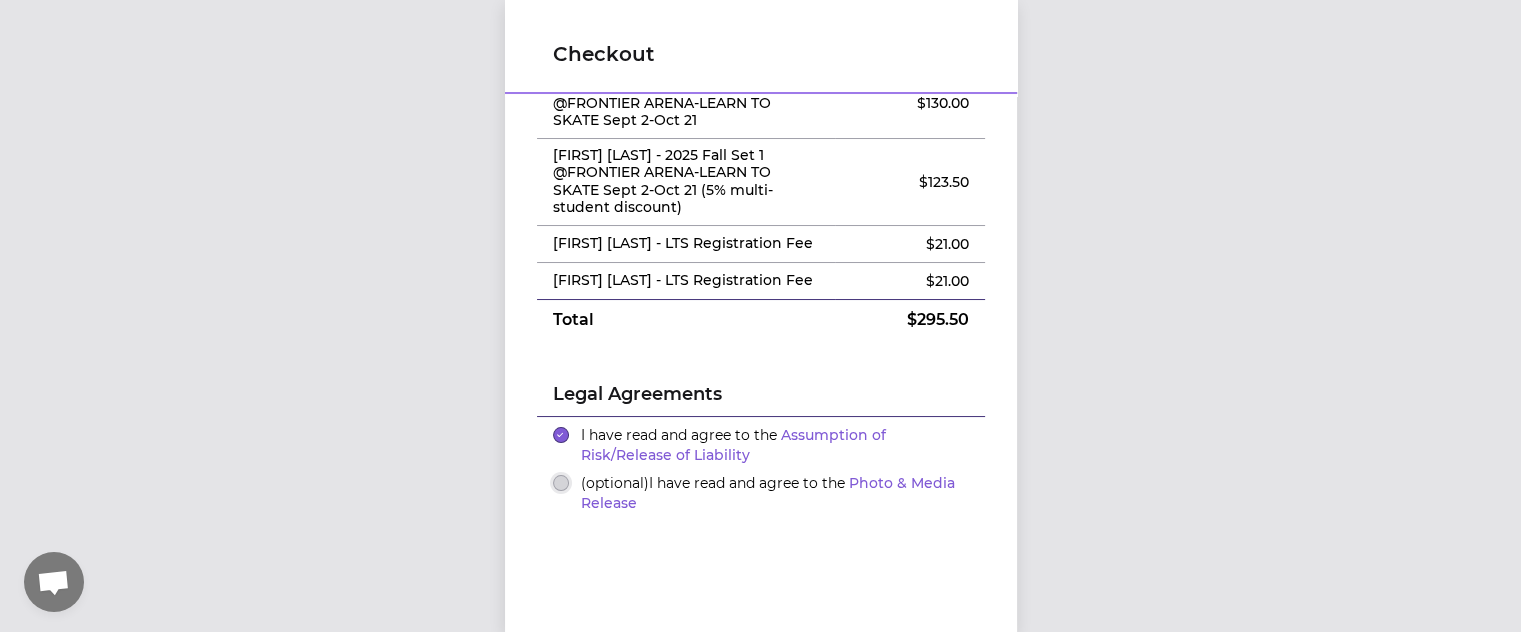 click on "(optional)  I have read and agree to the   Photo & Media Release" at bounding box center [561, 483] 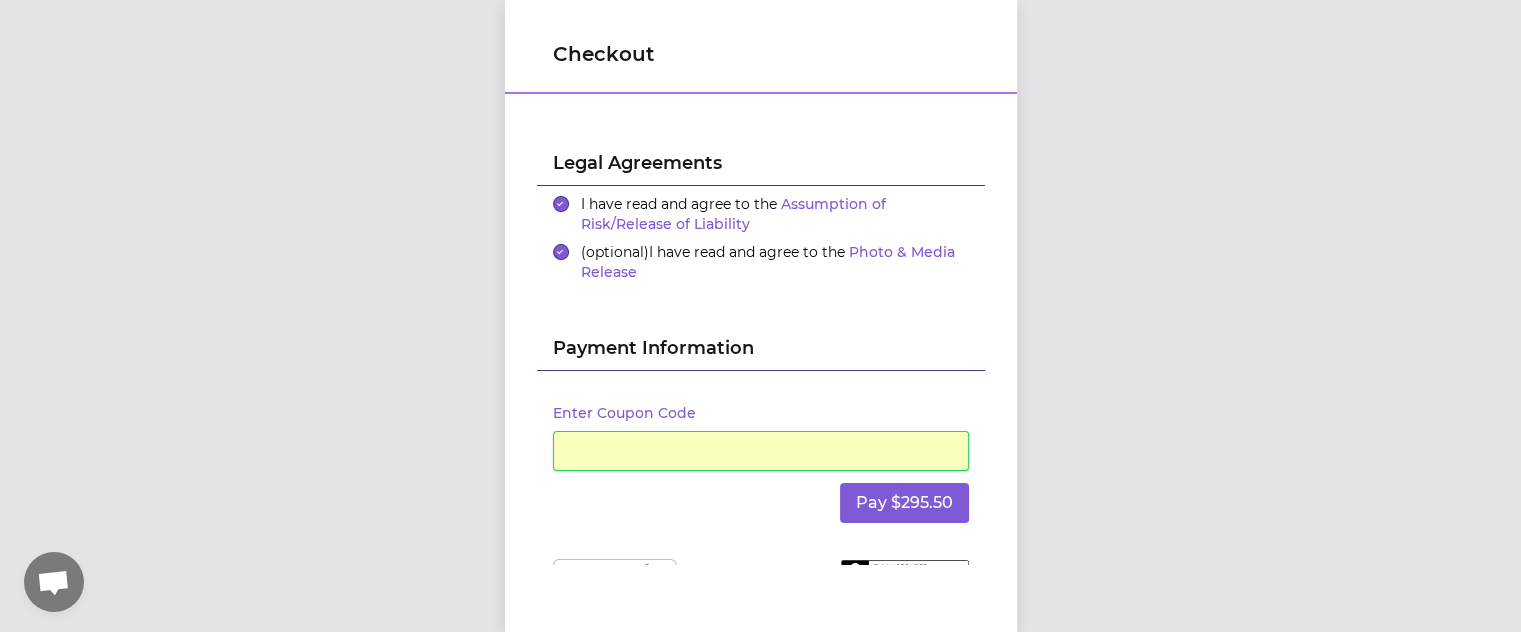 scroll, scrollTop: 401, scrollLeft: 0, axis: vertical 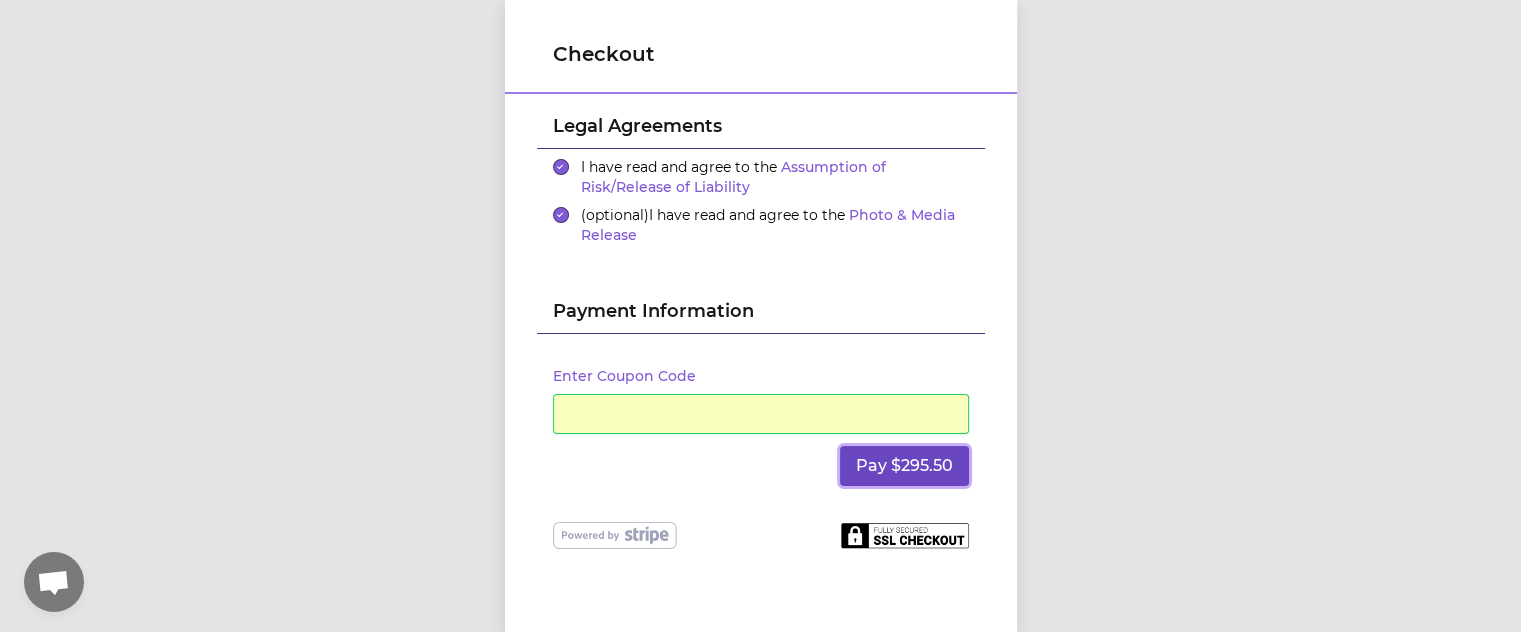click on "Pay $295.50" at bounding box center [904, 466] 